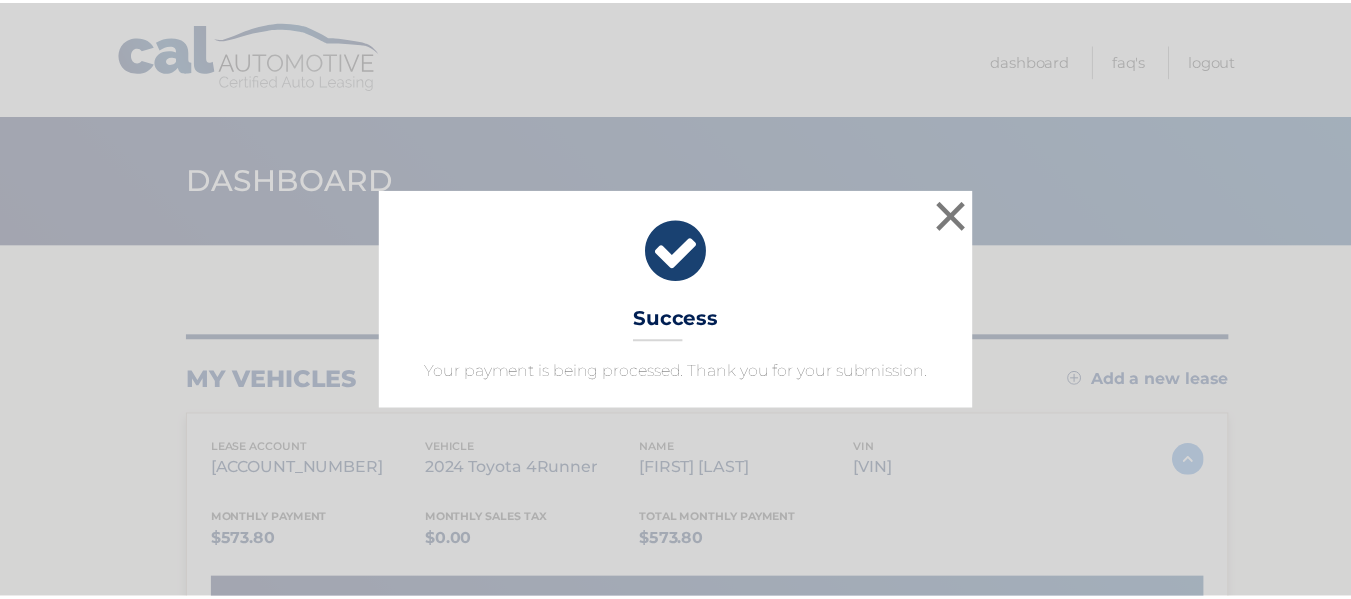 scroll, scrollTop: 0, scrollLeft: 0, axis: both 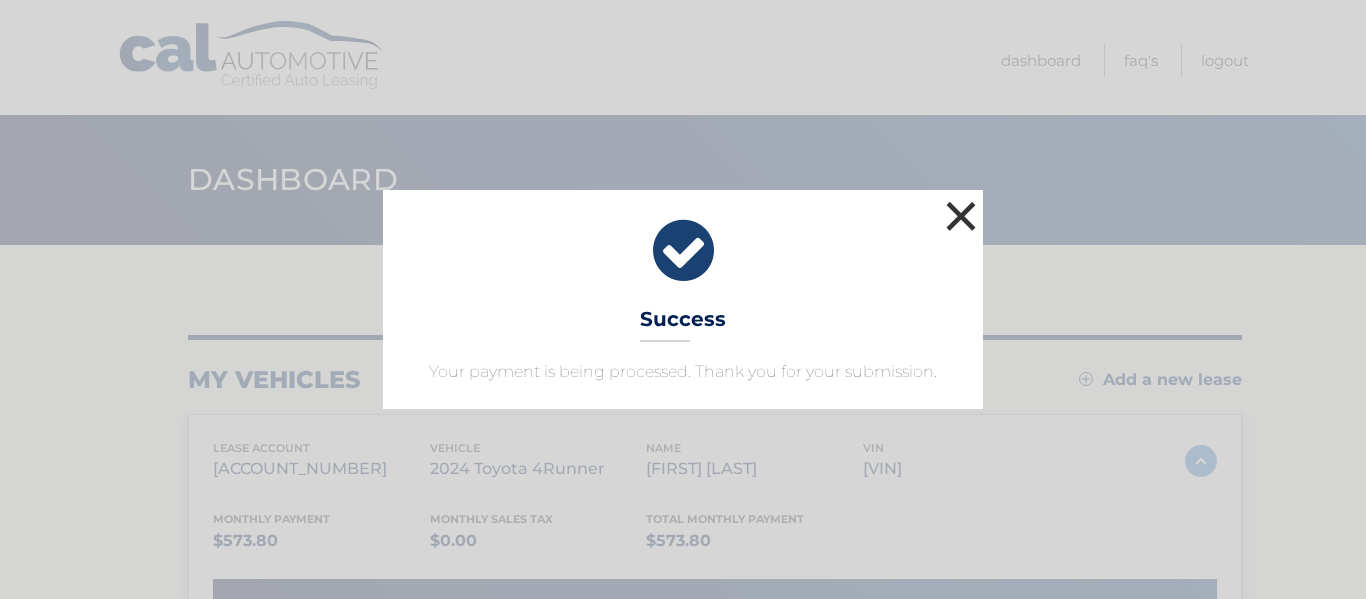 click on "×" at bounding box center (961, 216) 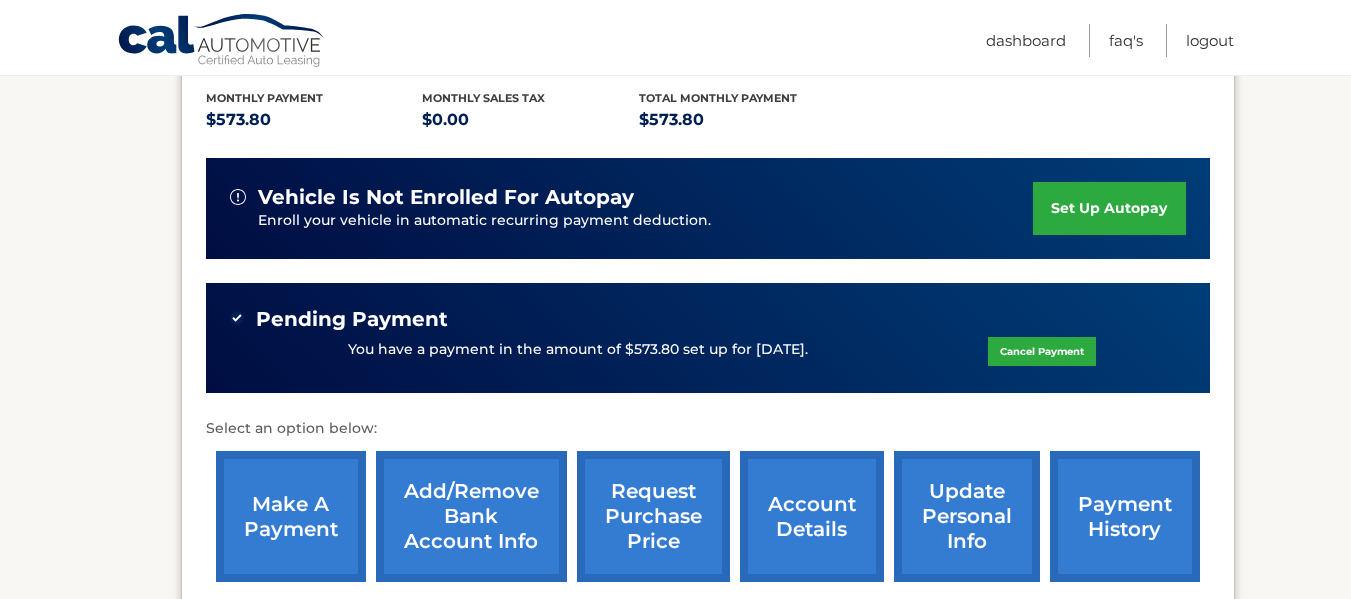scroll, scrollTop: 528, scrollLeft: 0, axis: vertical 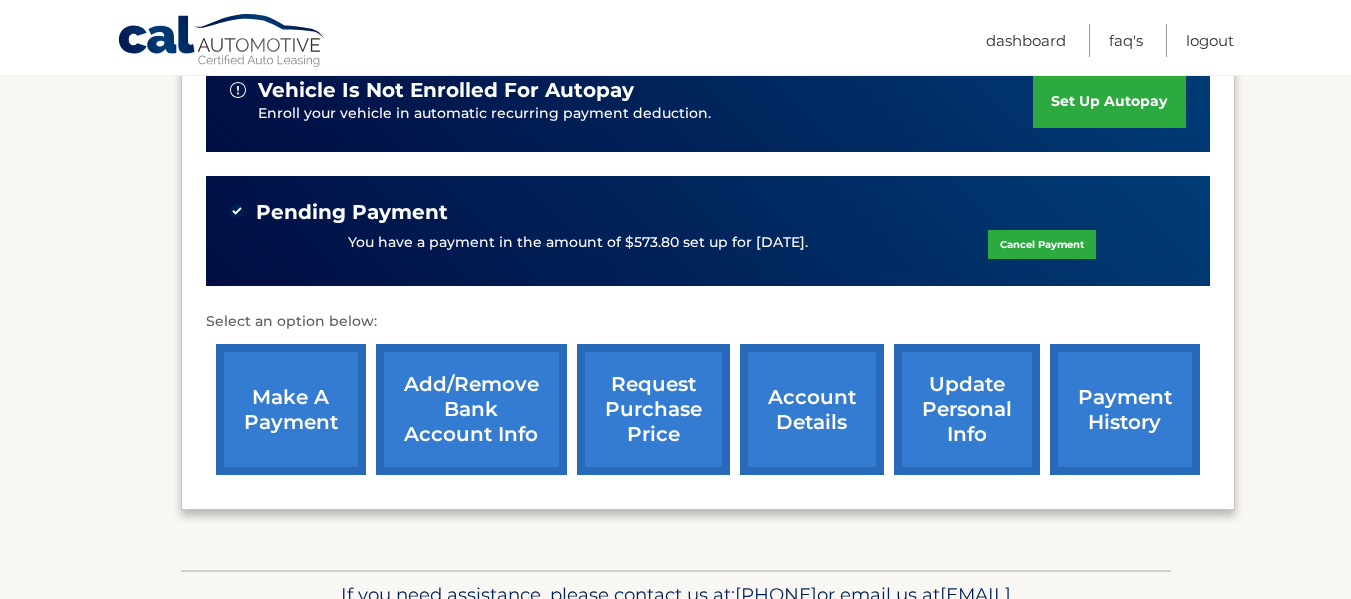 click on "make a payment" at bounding box center (291, 409) 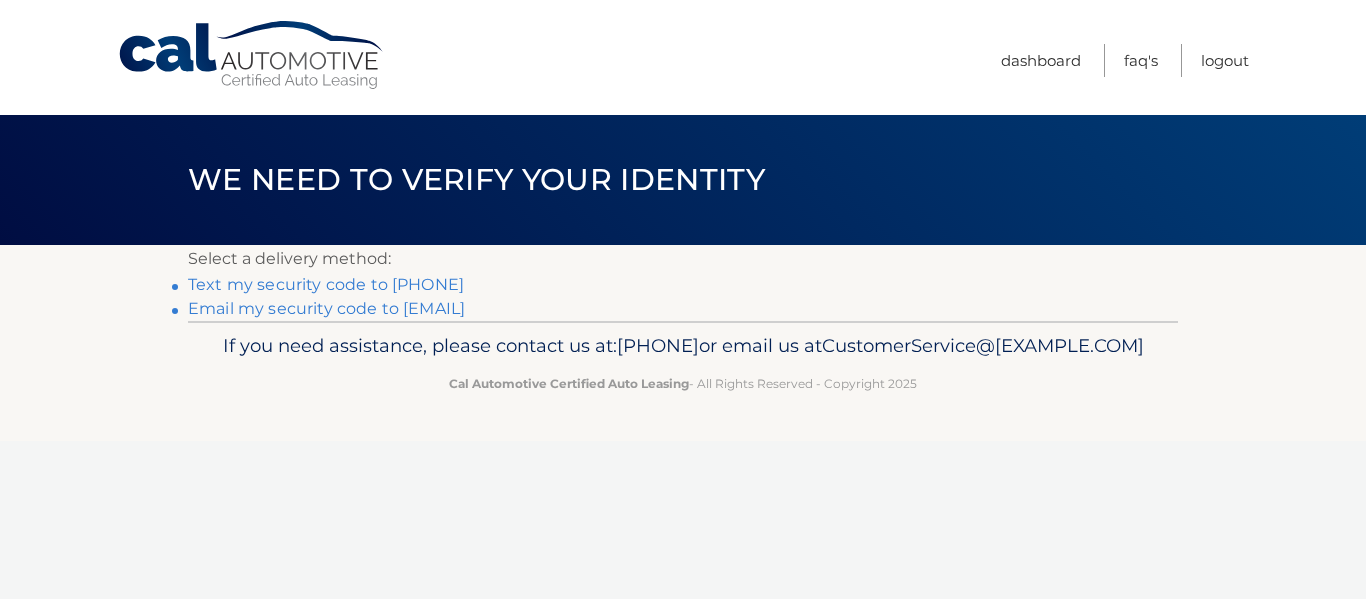 scroll, scrollTop: 0, scrollLeft: 0, axis: both 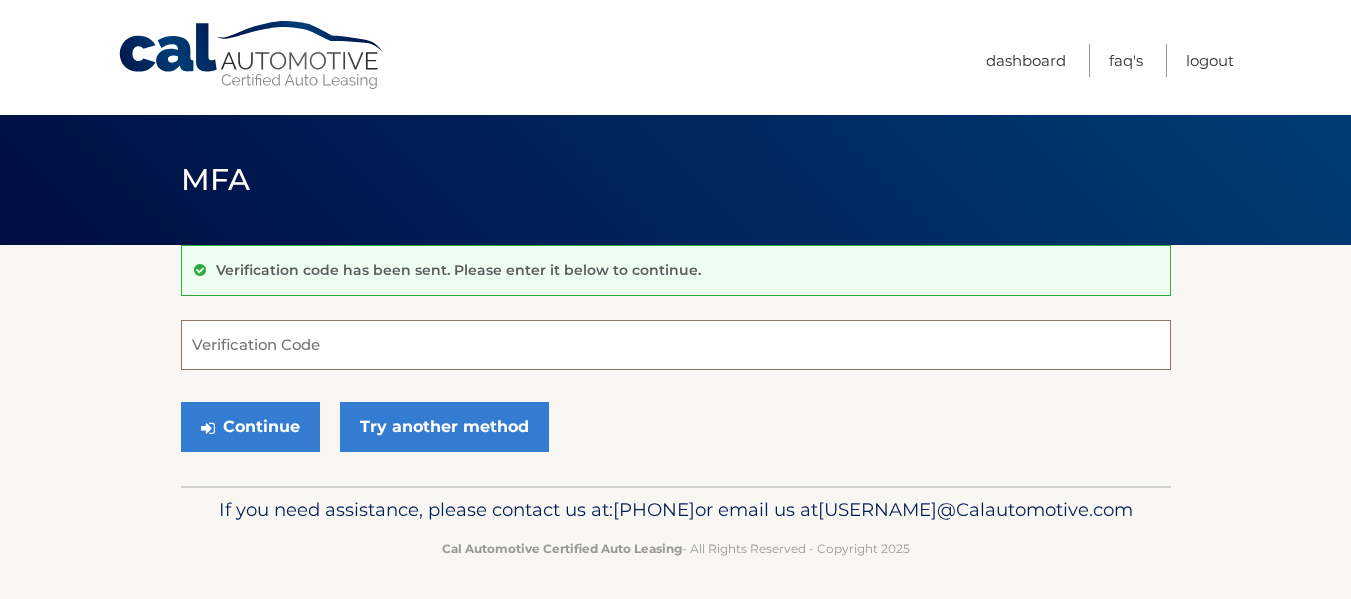 click on "Verification Code" at bounding box center [676, 345] 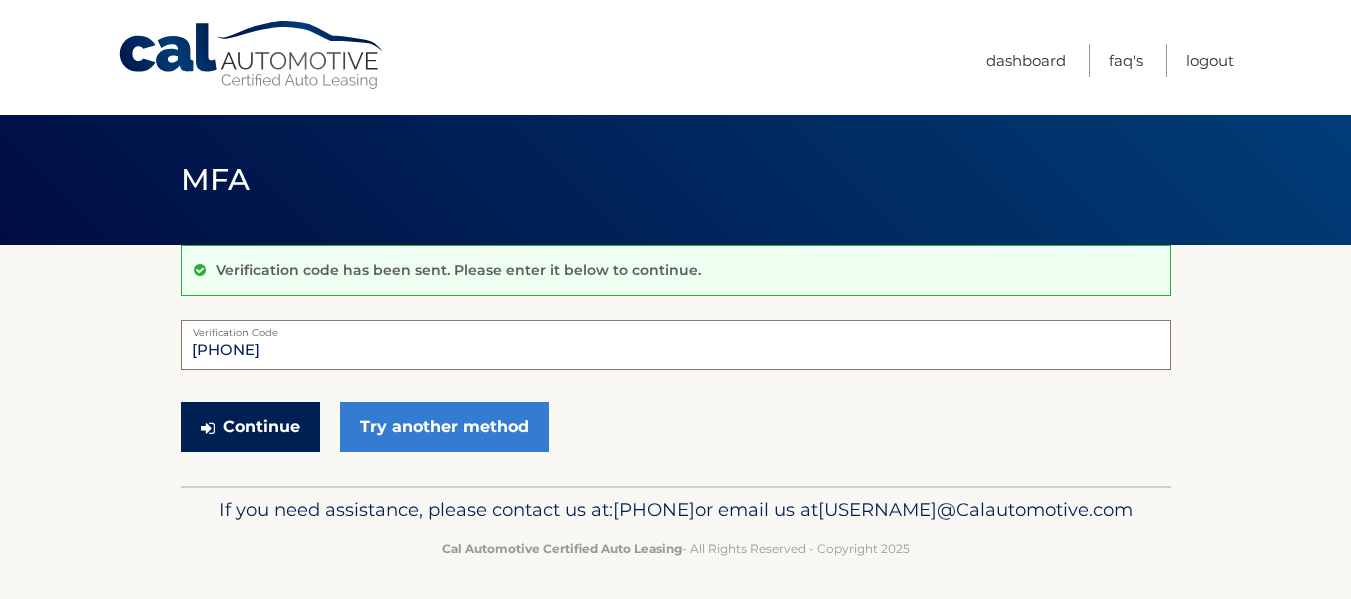 type on "339700" 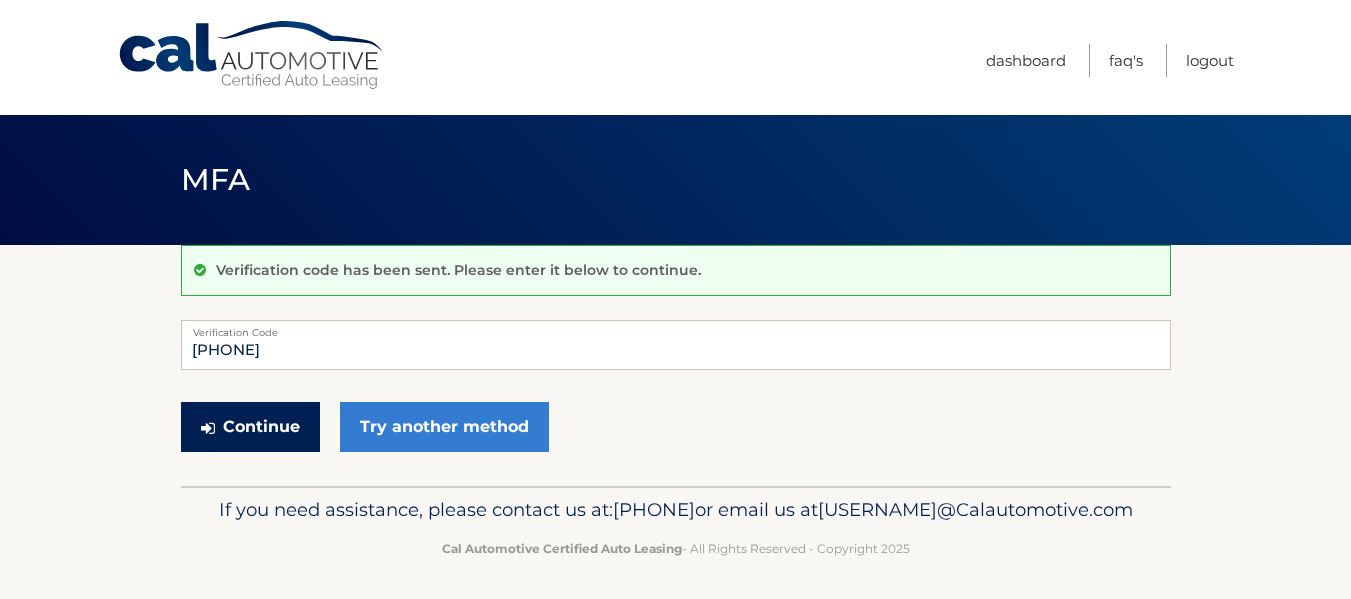click on "Continue" at bounding box center (250, 427) 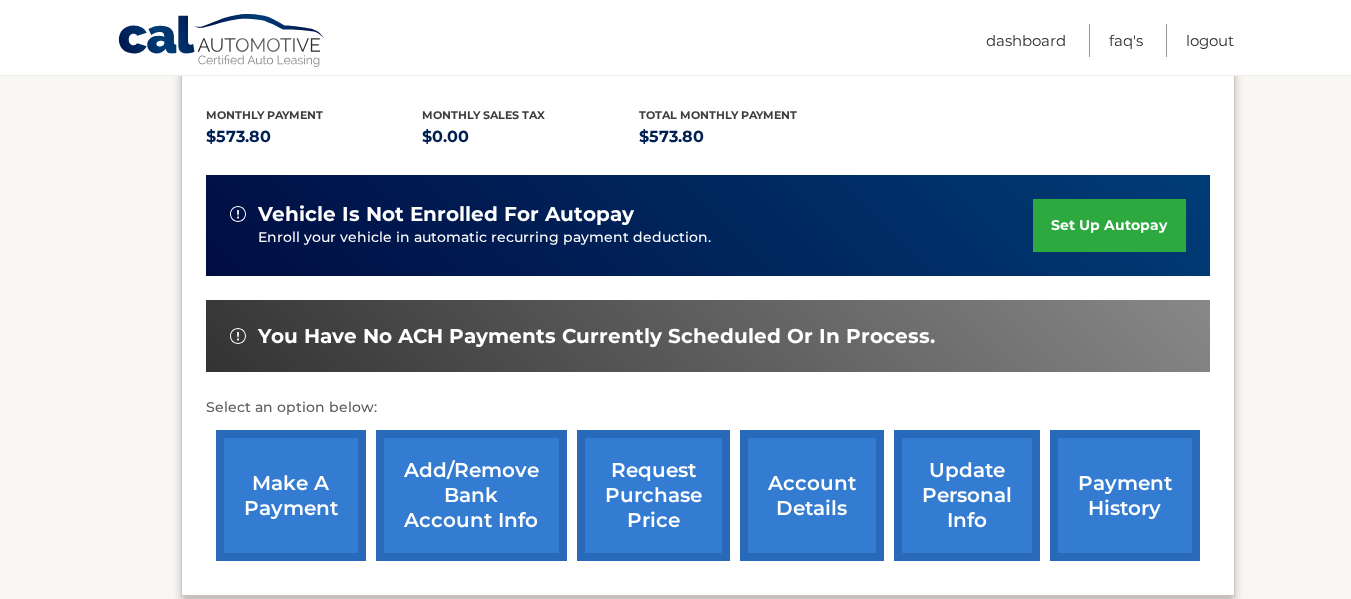 scroll, scrollTop: 411, scrollLeft: 0, axis: vertical 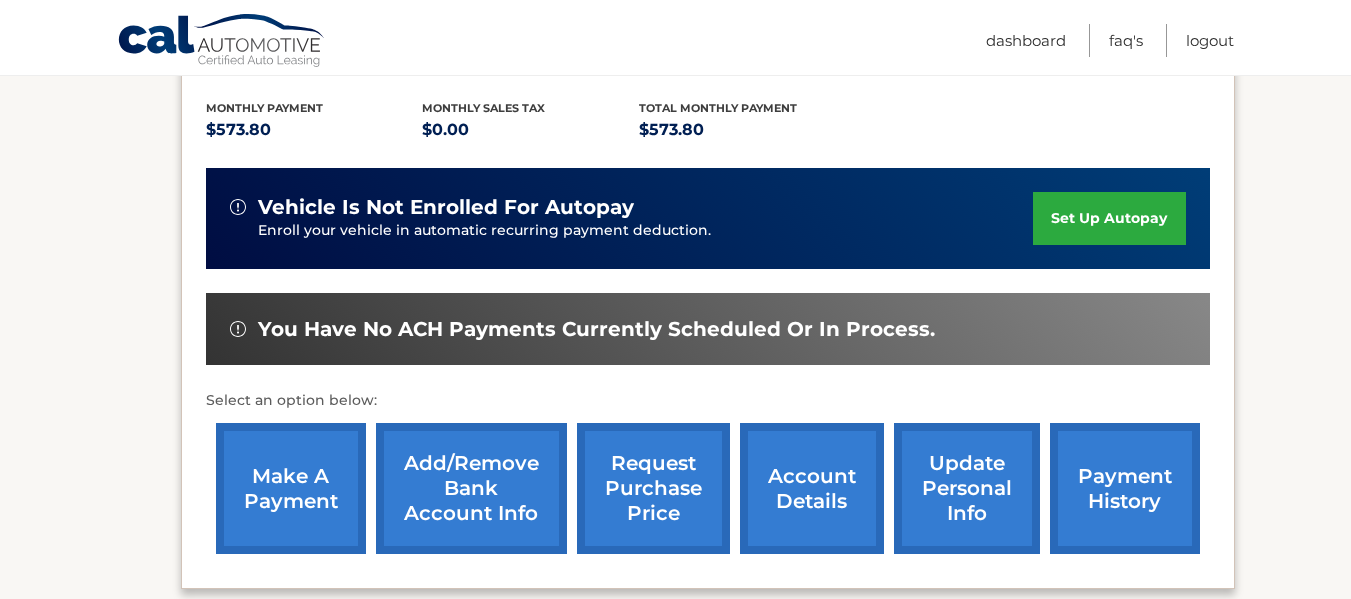 click on "make a payment" at bounding box center (291, 488) 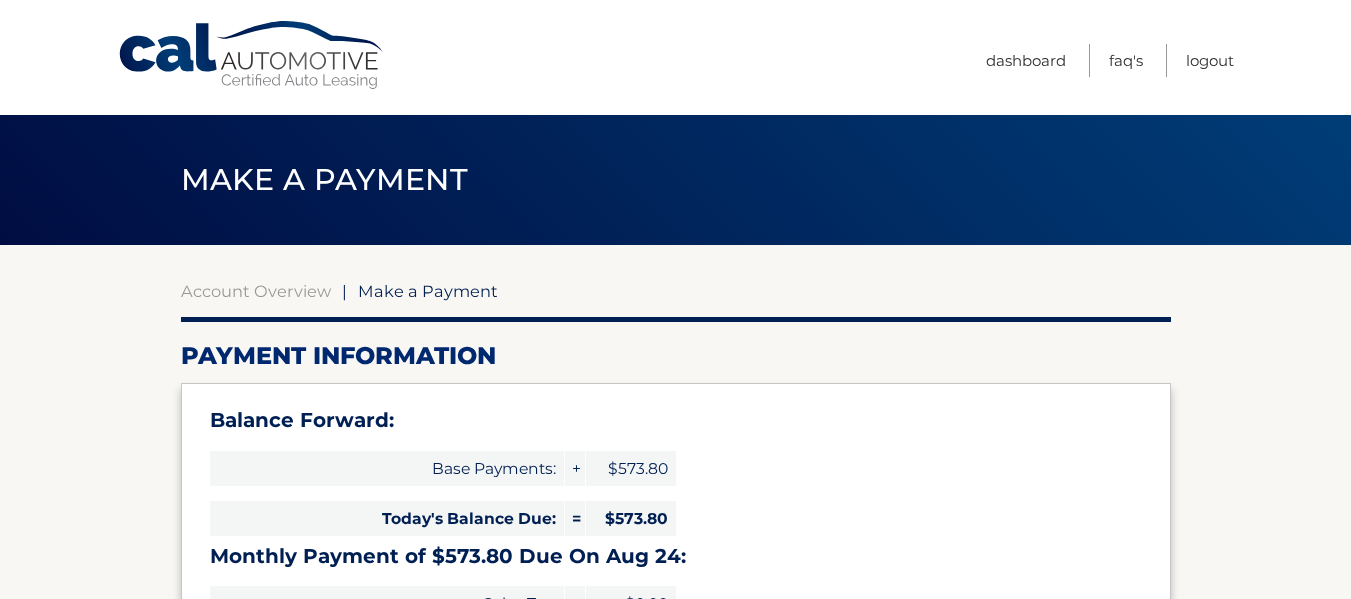 select on "MTAxMjAwZDUtYTYyNS00NWE4LTk2NGMtYjhiYmMyZWQ2ZTJh" 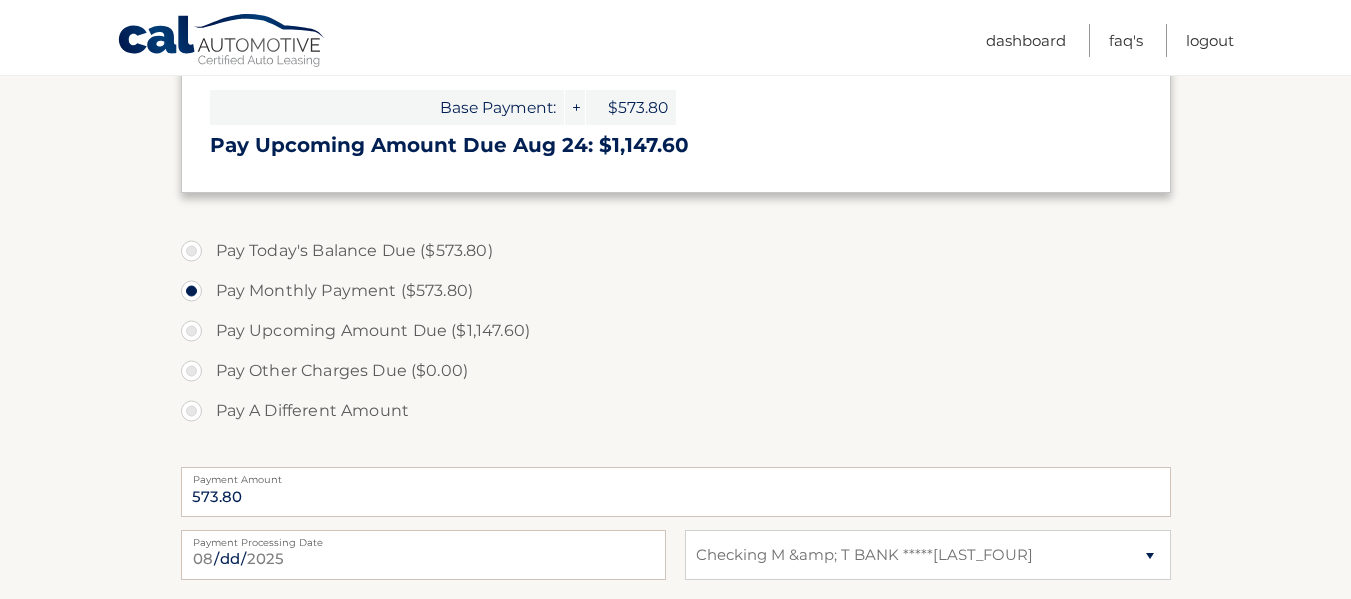scroll, scrollTop: 547, scrollLeft: 0, axis: vertical 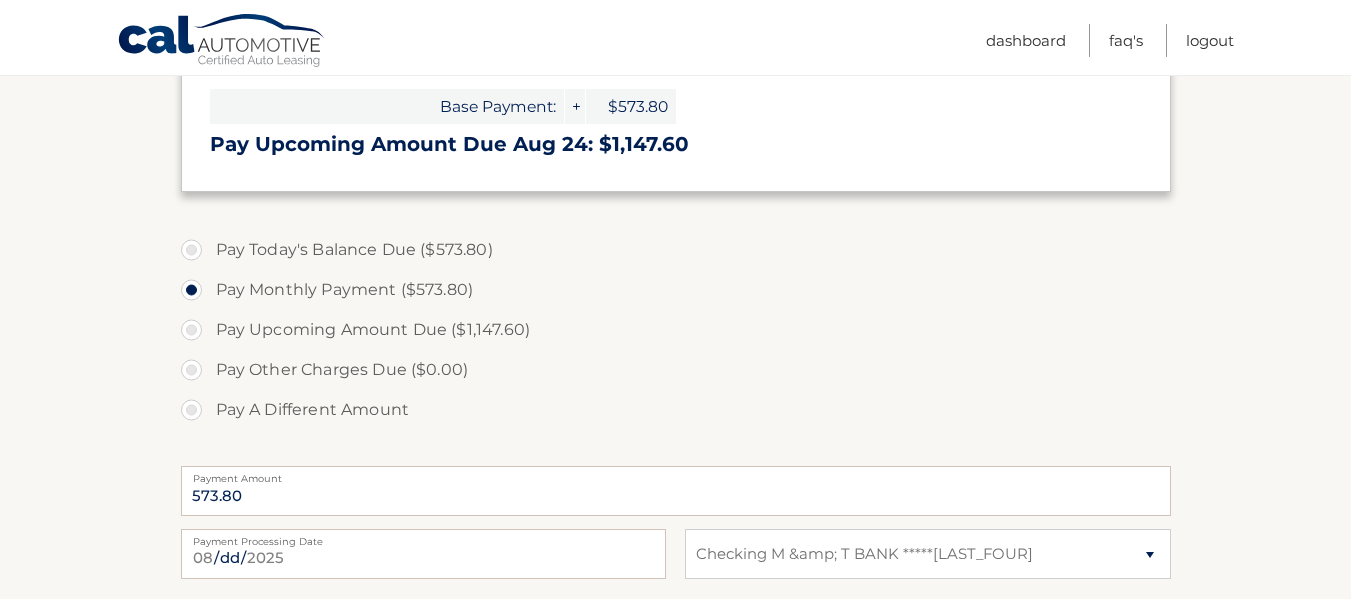 click on "Pay Today's Balance Due ($573.80)" at bounding box center [676, 250] 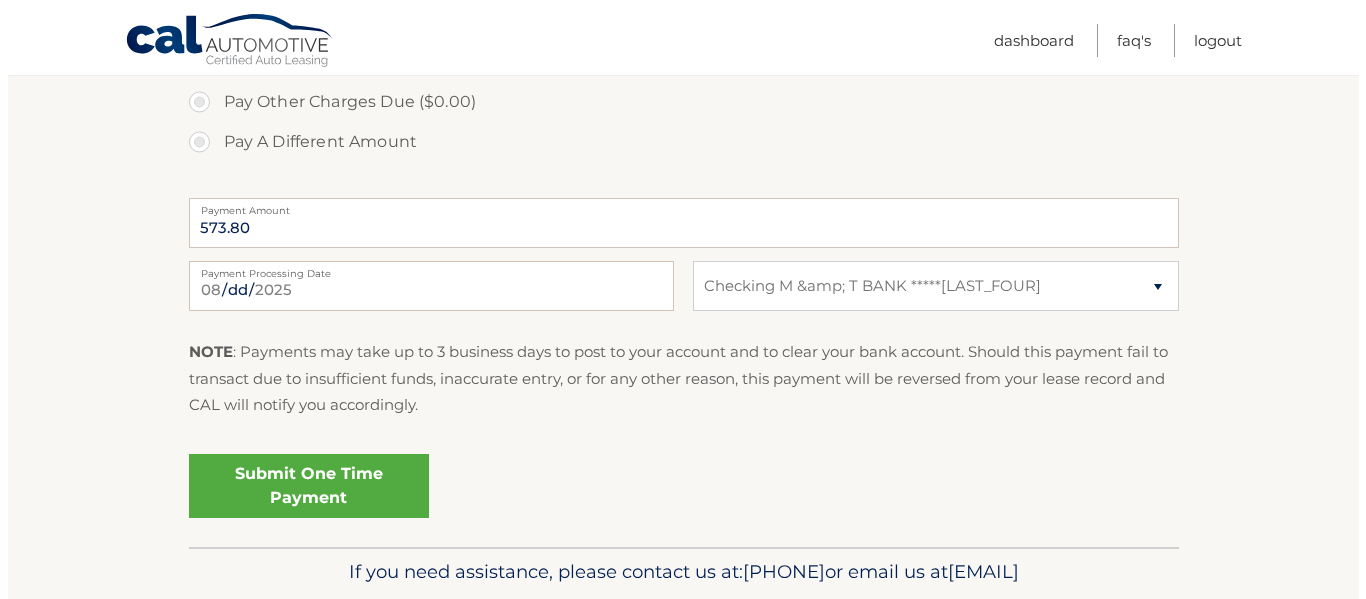 scroll, scrollTop: 819, scrollLeft: 0, axis: vertical 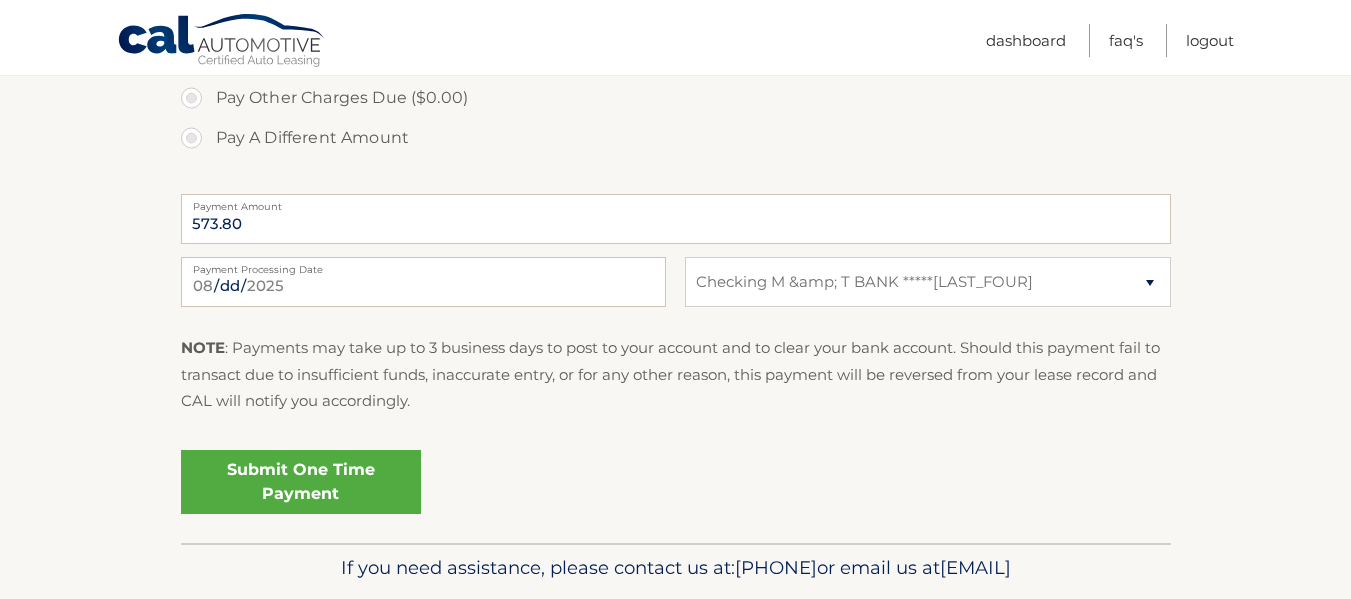 click on "Submit One Time Payment" at bounding box center [301, 482] 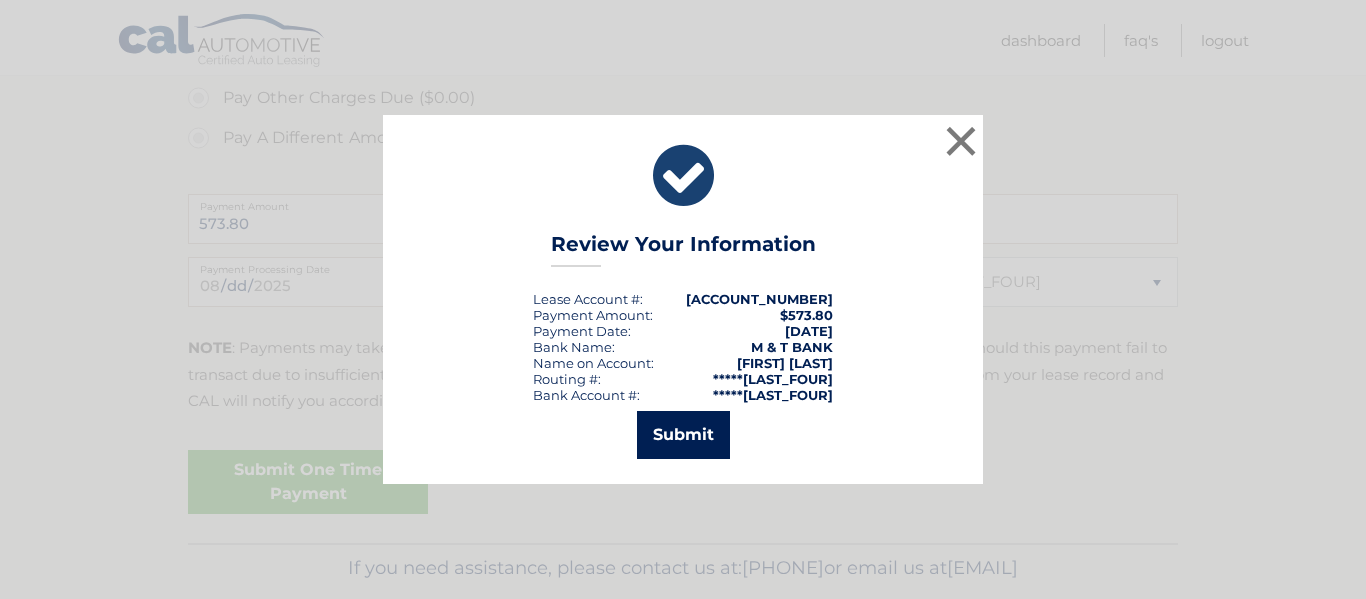 click on "Submit" at bounding box center (683, 435) 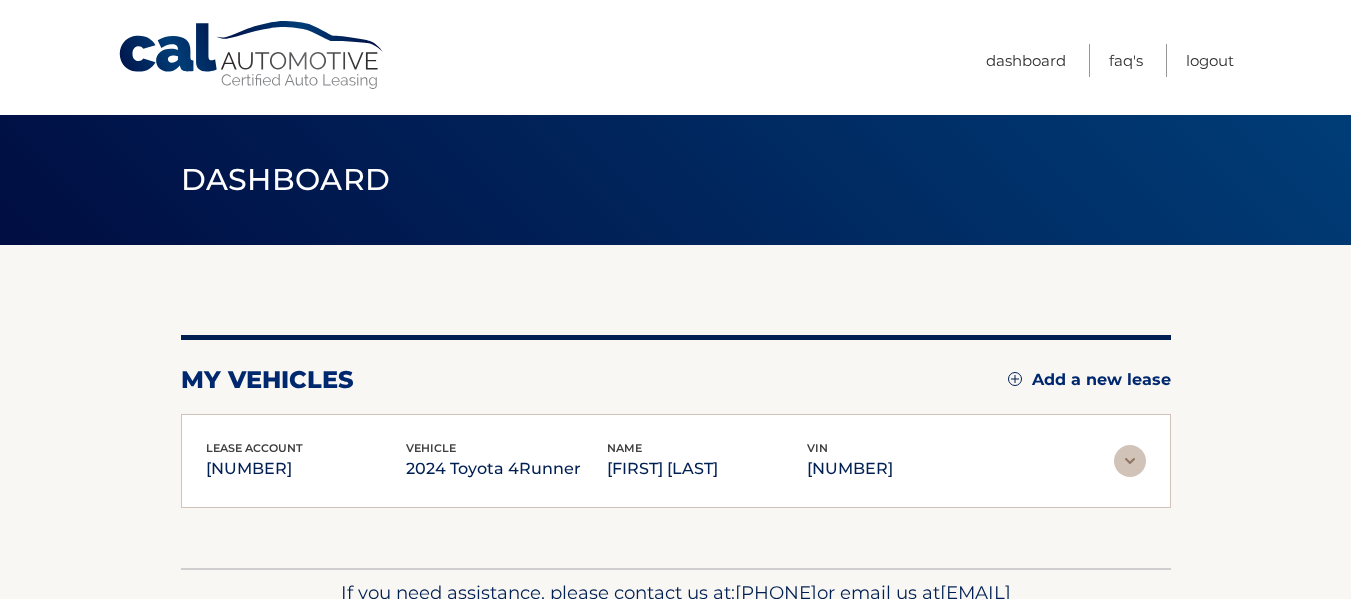 scroll, scrollTop: 0, scrollLeft: 0, axis: both 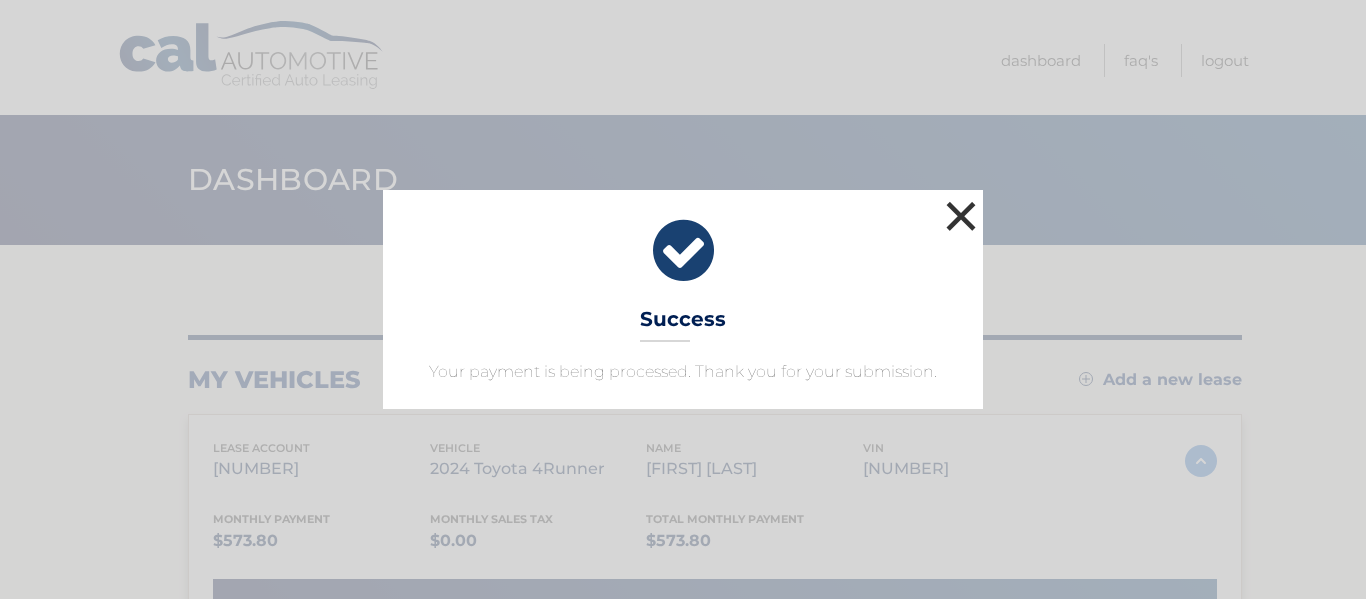 click on "×" at bounding box center (961, 216) 